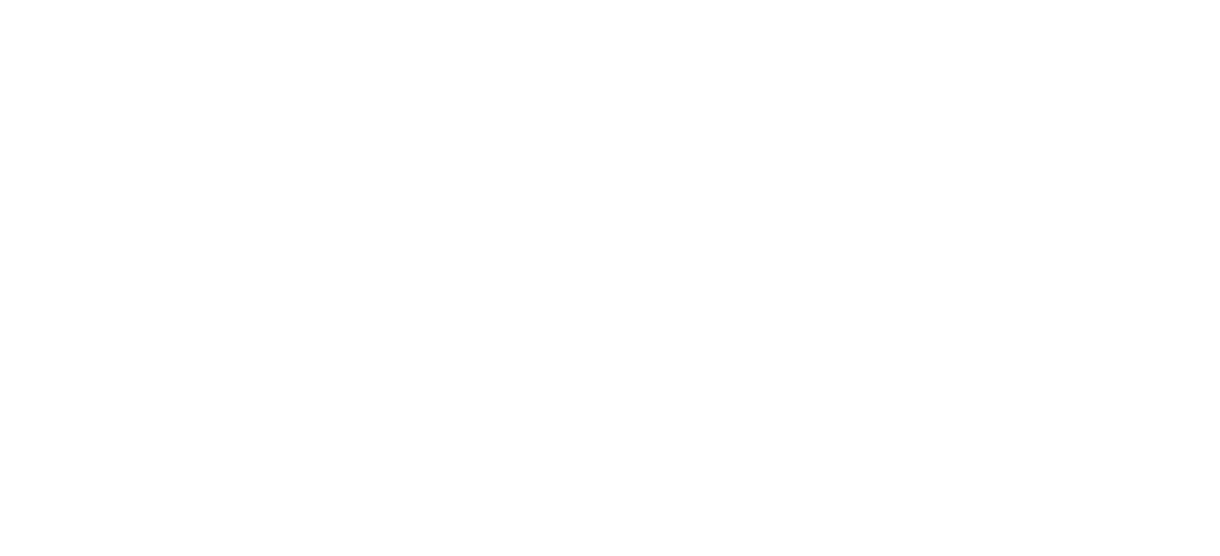 scroll, scrollTop: 0, scrollLeft: 0, axis: both 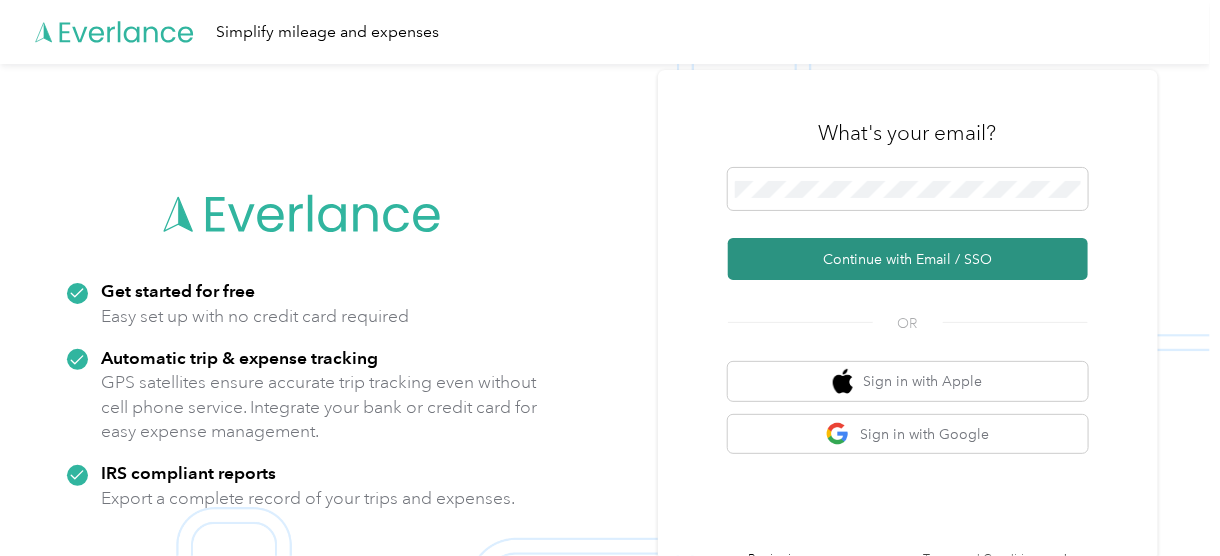 click on "Continue with Email / SSO" at bounding box center [908, 259] 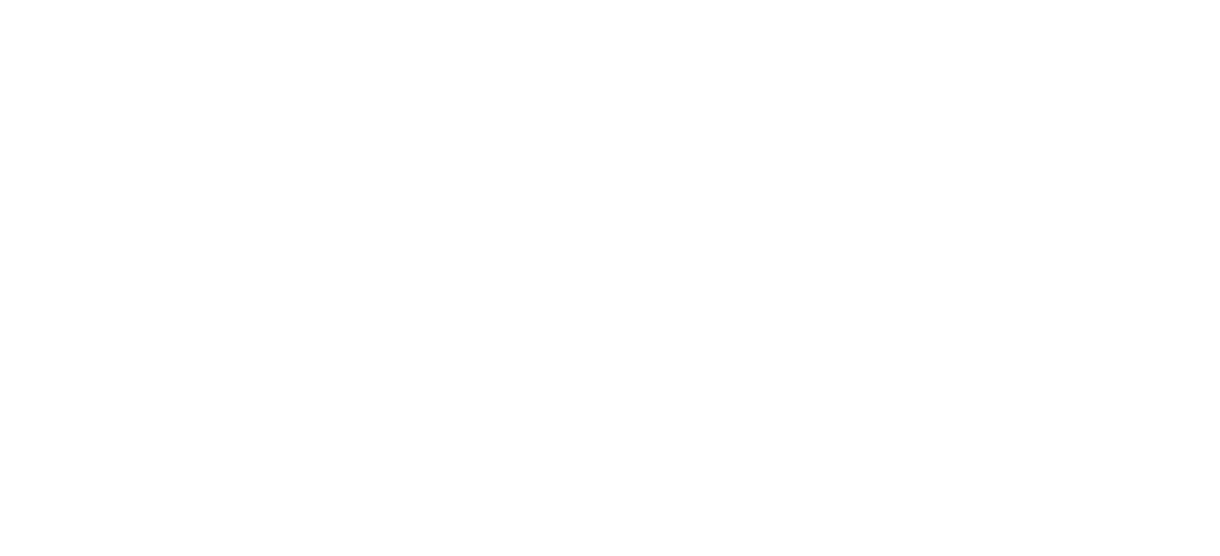 scroll, scrollTop: 0, scrollLeft: 0, axis: both 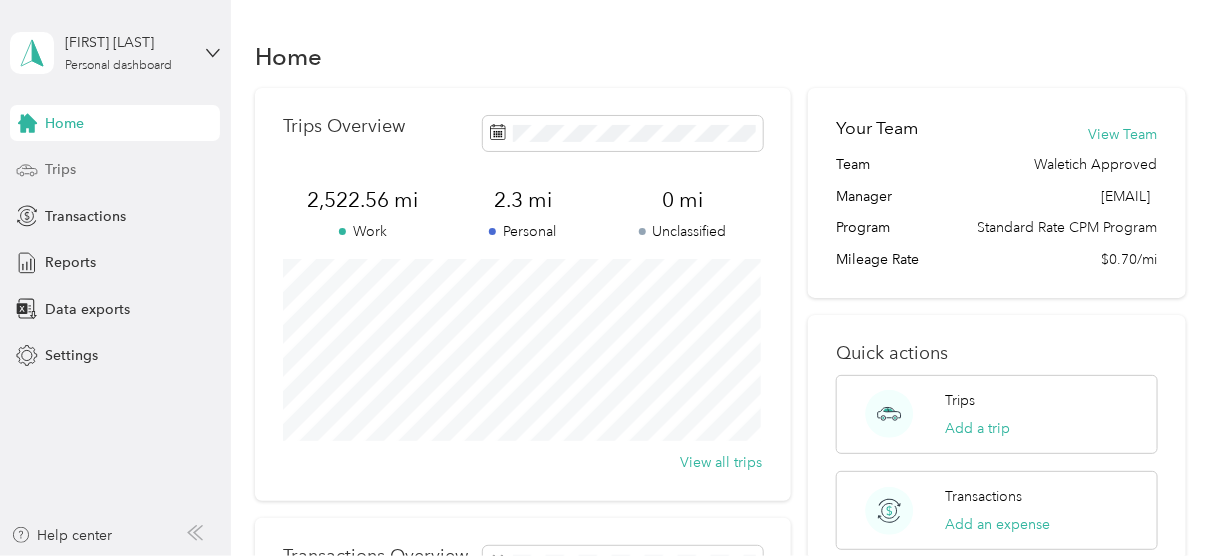 click on "Trips" at bounding box center [60, 169] 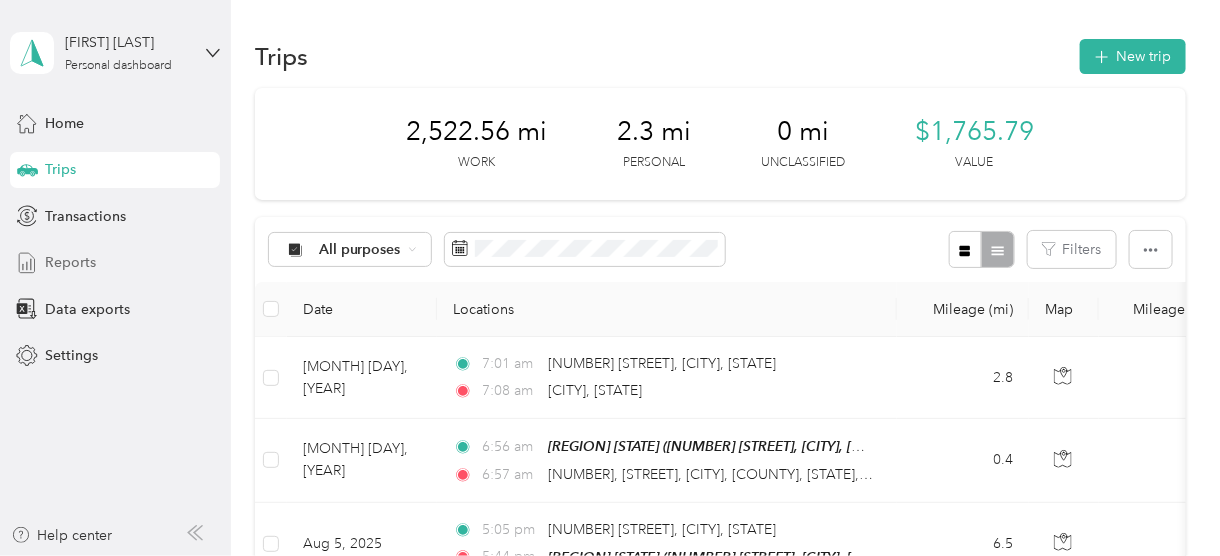 click on "Reports" at bounding box center [115, 263] 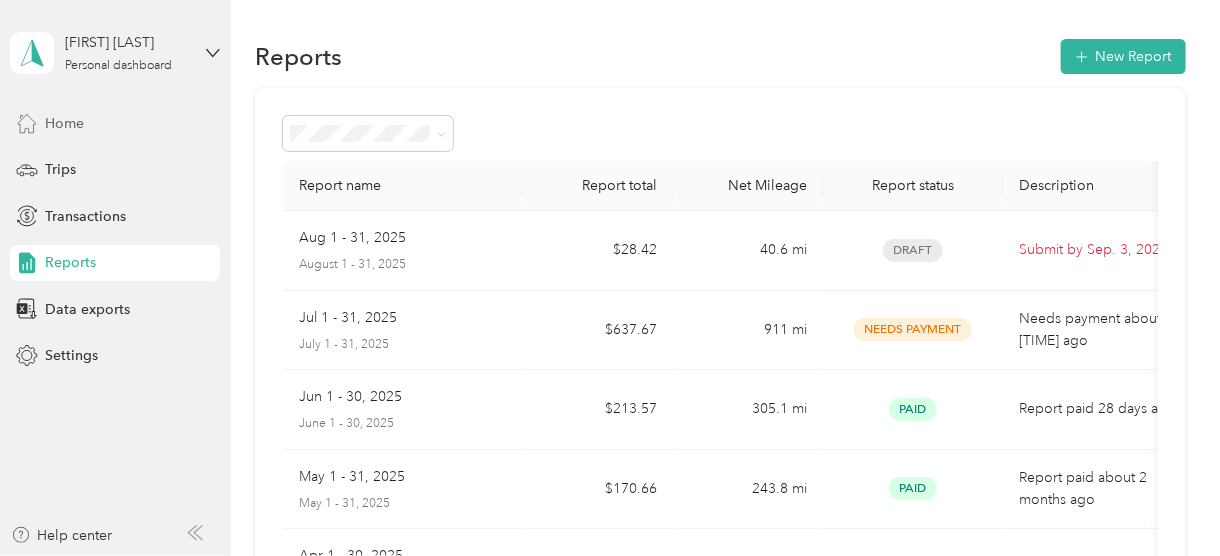 click on "Home" at bounding box center [64, 123] 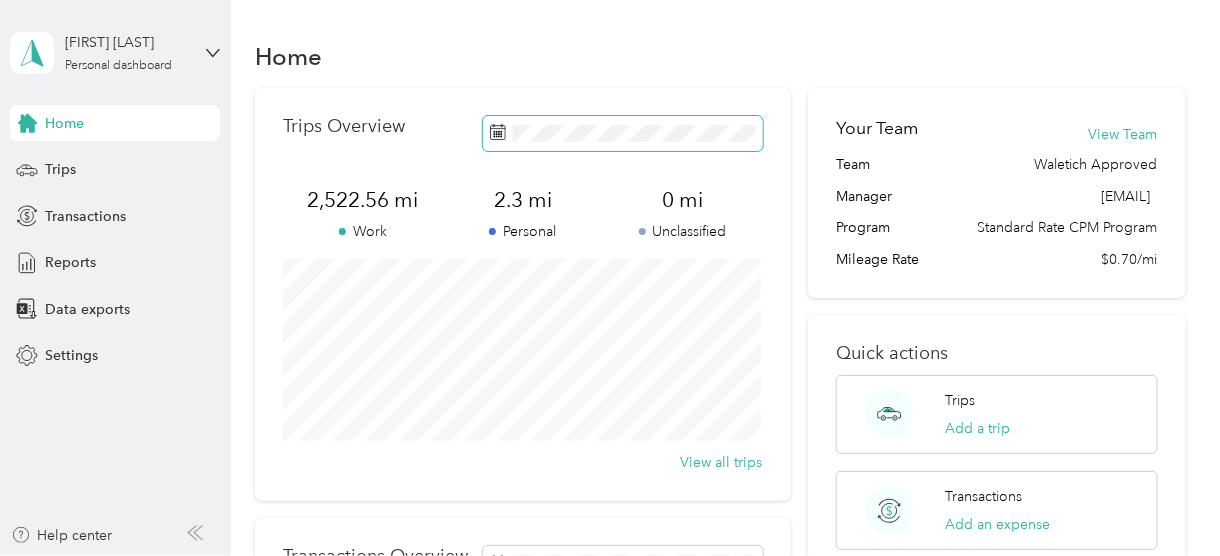 click at bounding box center (623, 133) 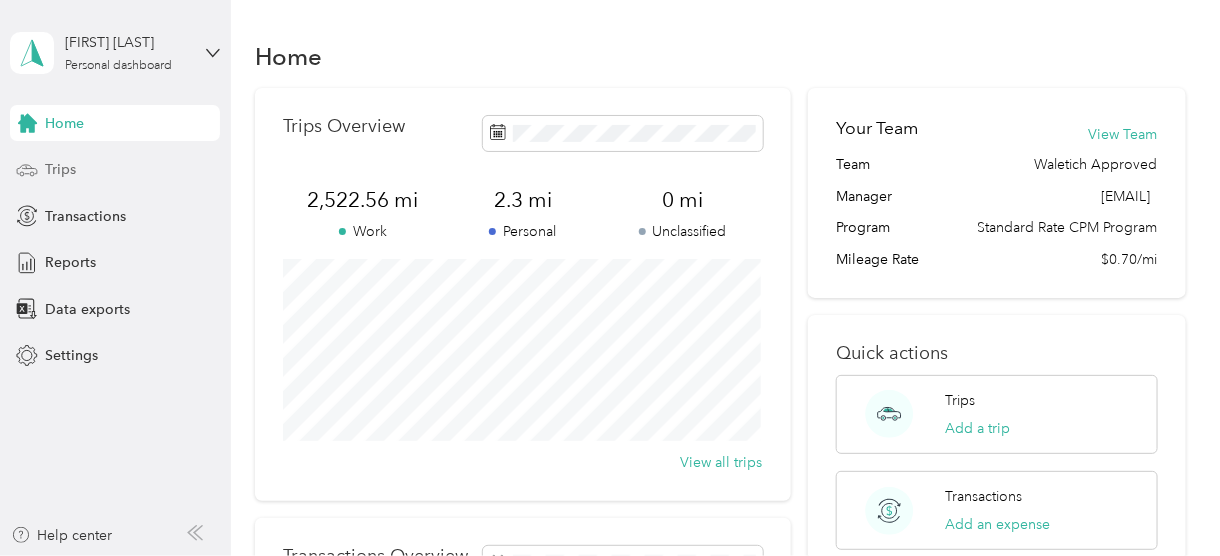 click on "Trips" at bounding box center [60, 169] 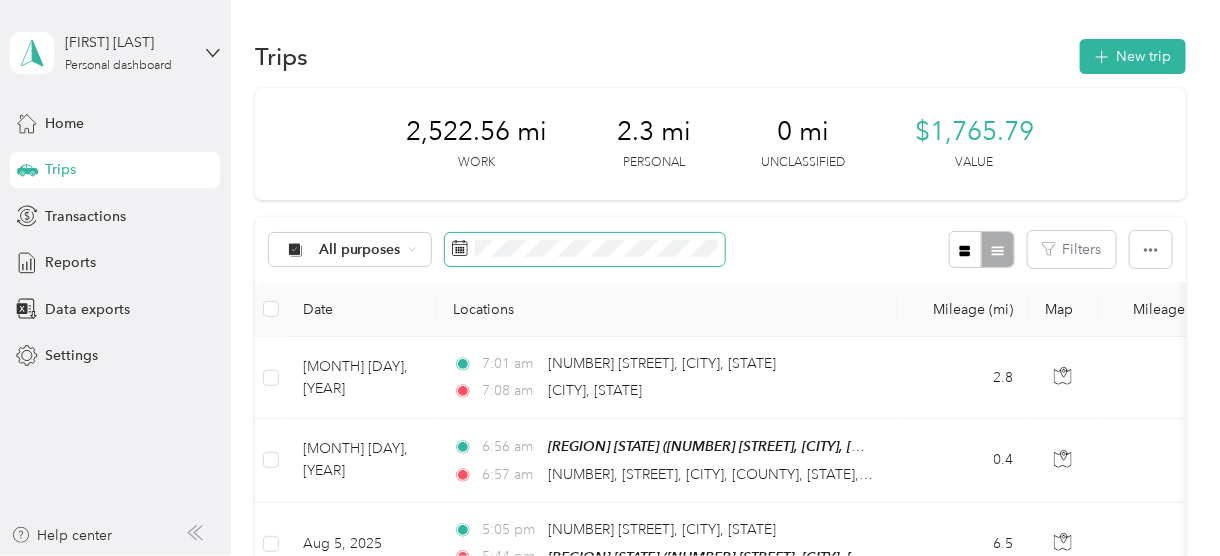 click on "All purposes Filters" at bounding box center (720, 249) 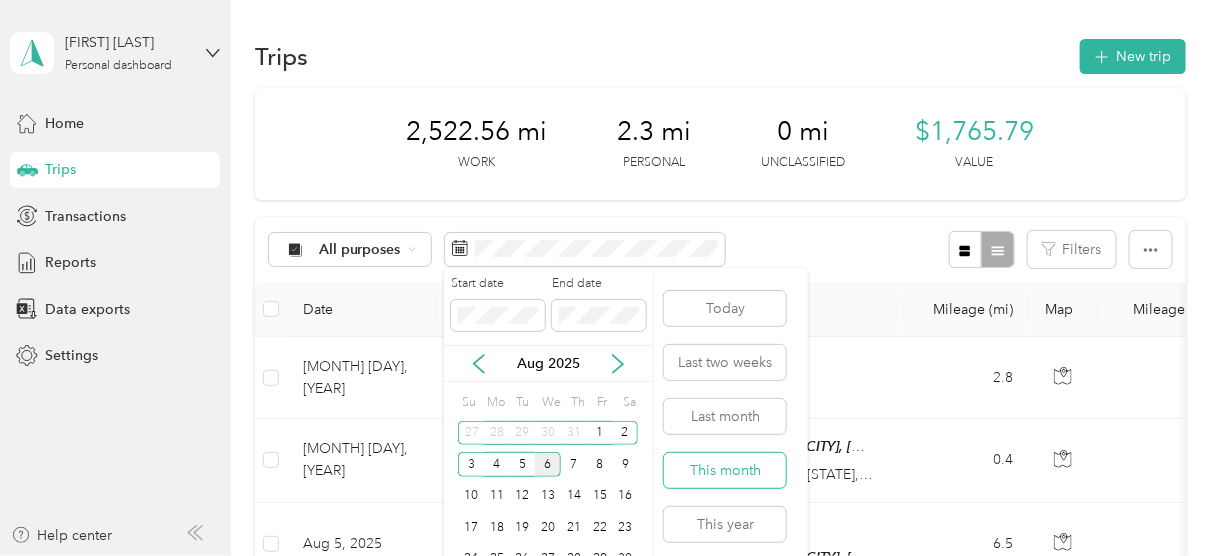 click on "This month" at bounding box center [725, 470] 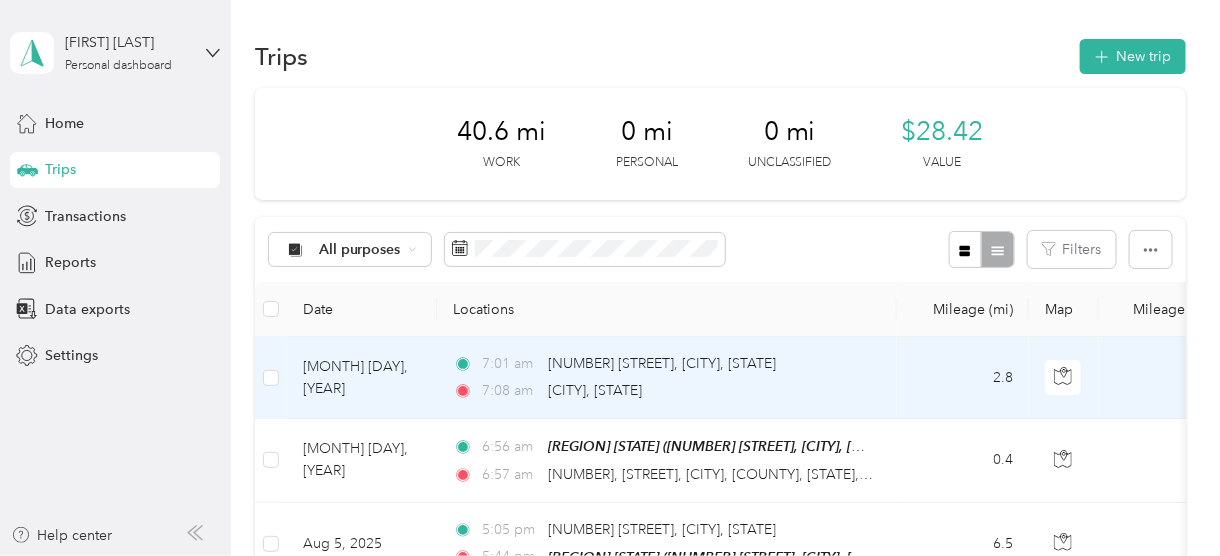 click on "[MONTH] [DAY], [YEAR]" at bounding box center [362, 378] 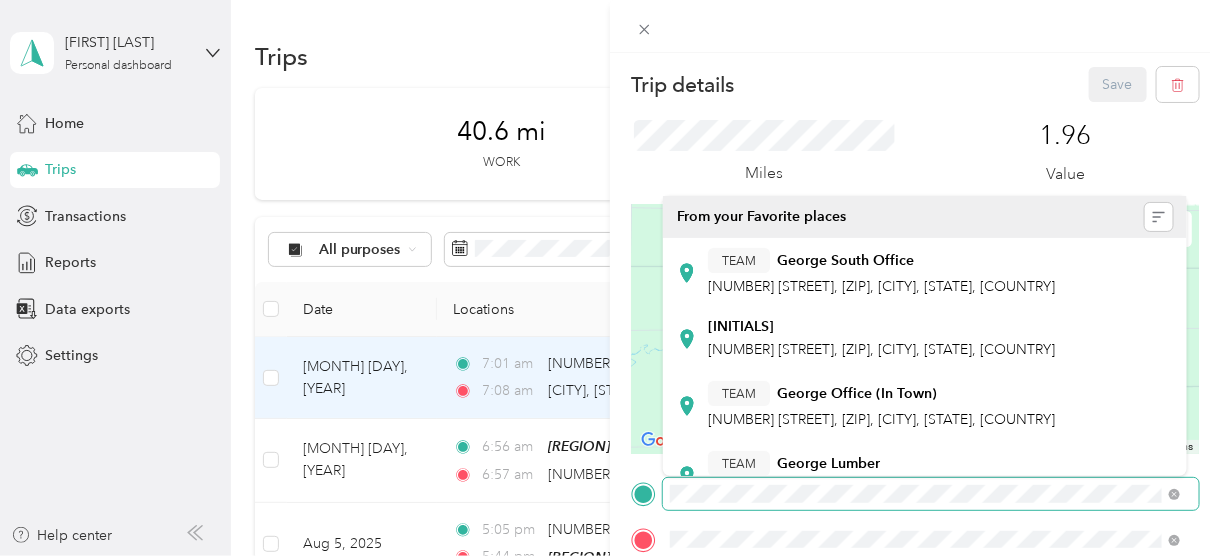 click at bounding box center [915, 494] 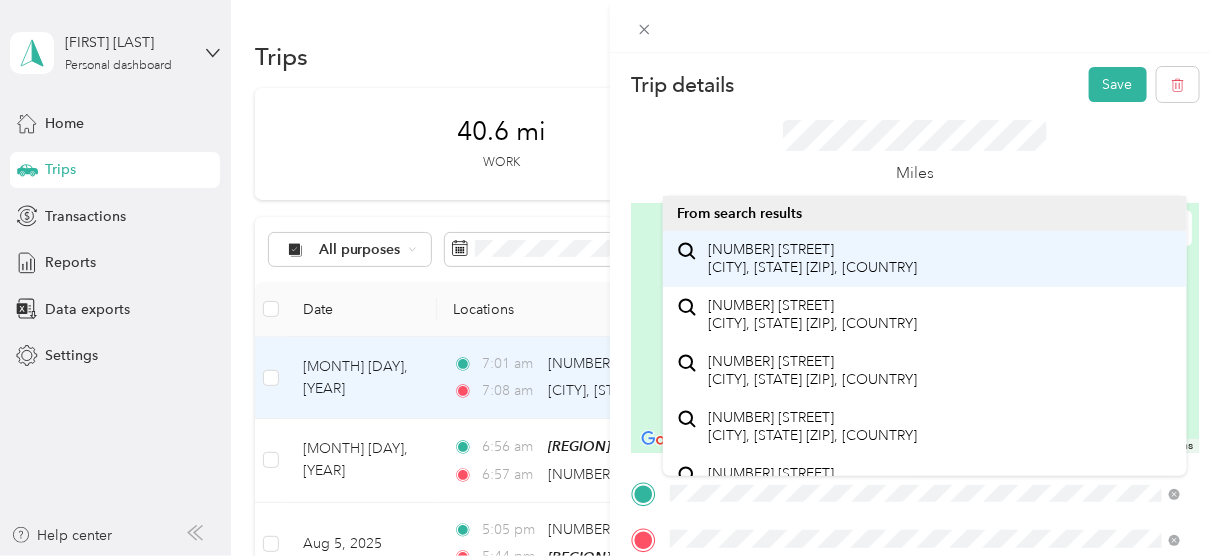click on "[NUMBER] [STREET]
[CITY], [STATE] [ZIP], [COUNTRY]" at bounding box center (812, 258) 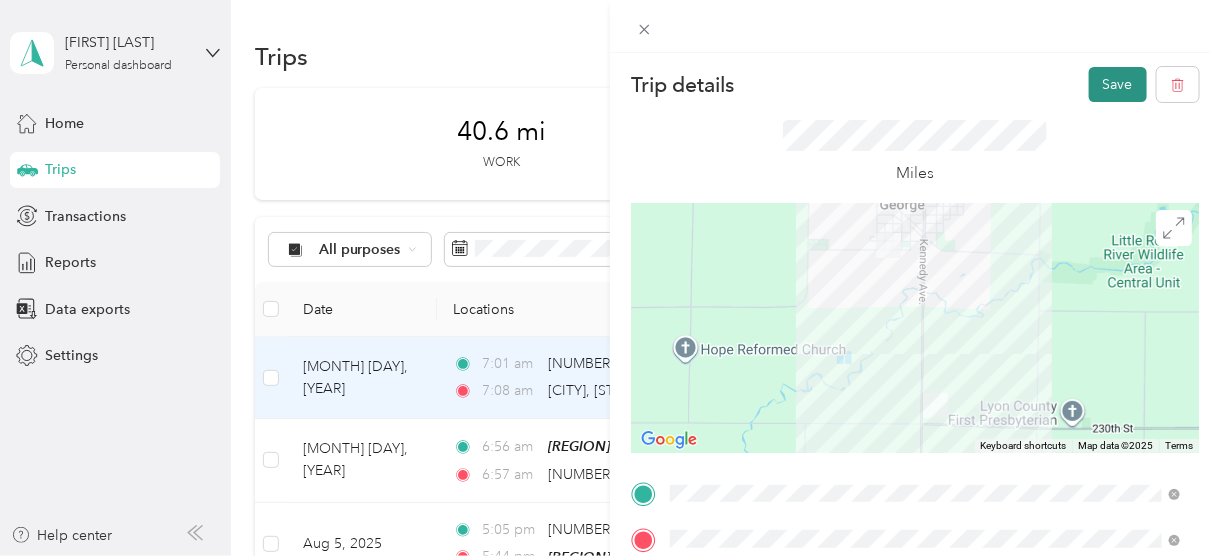 click on "Save" at bounding box center [1118, 84] 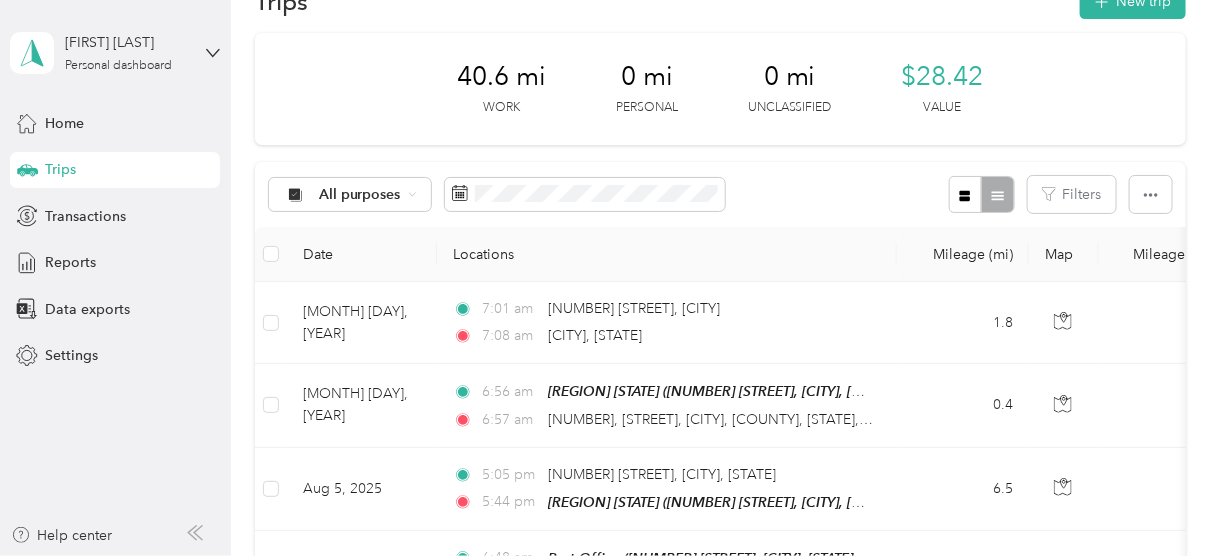 scroll, scrollTop: 0, scrollLeft: 0, axis: both 